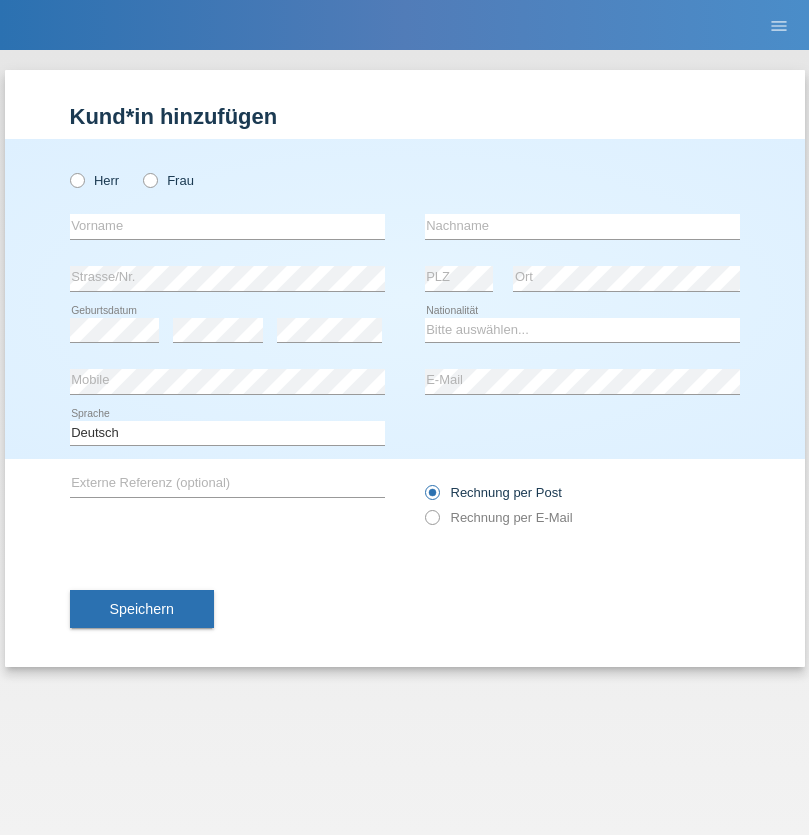scroll, scrollTop: 0, scrollLeft: 0, axis: both 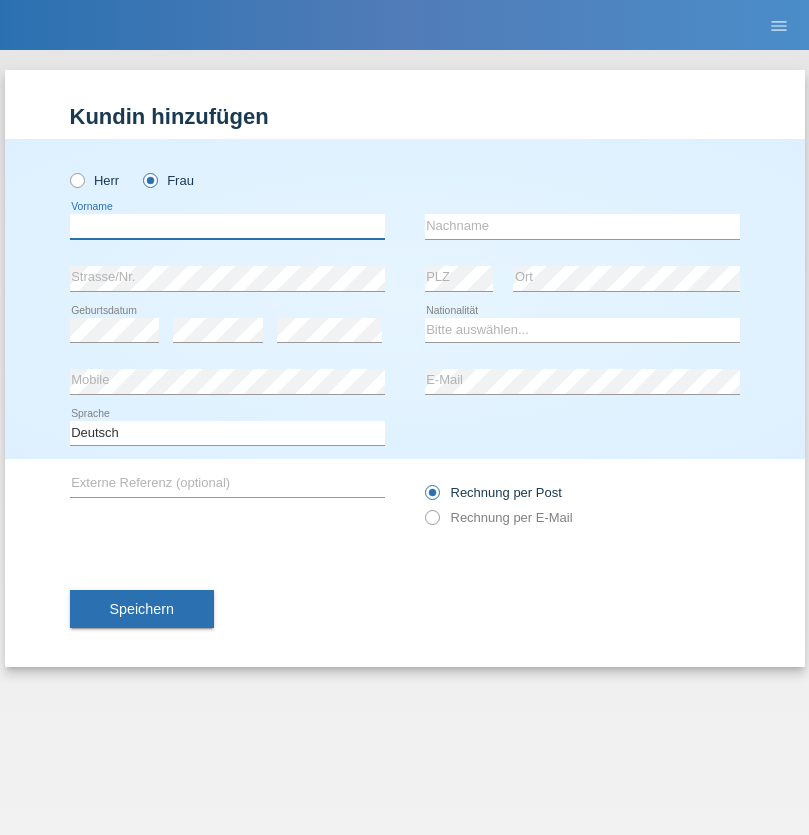 click at bounding box center (227, 226) 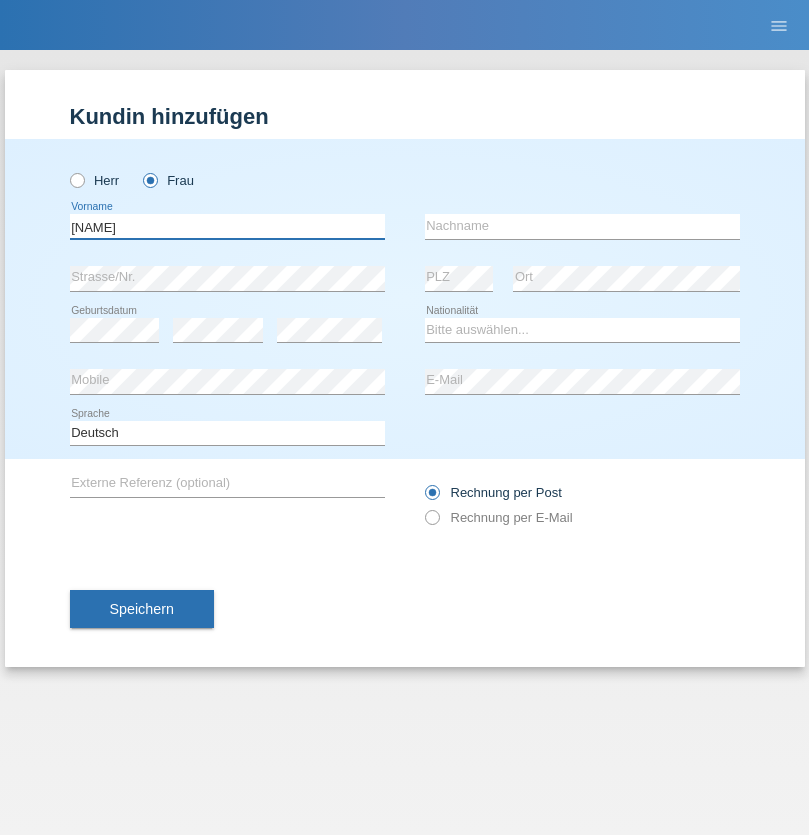 type on "[NAME]" 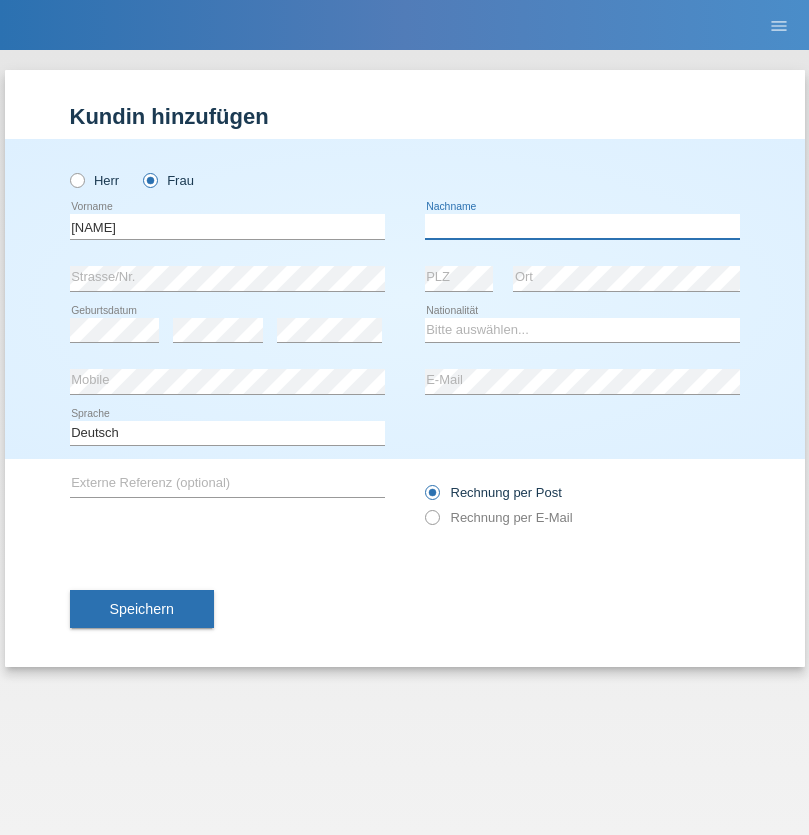 click at bounding box center (582, 226) 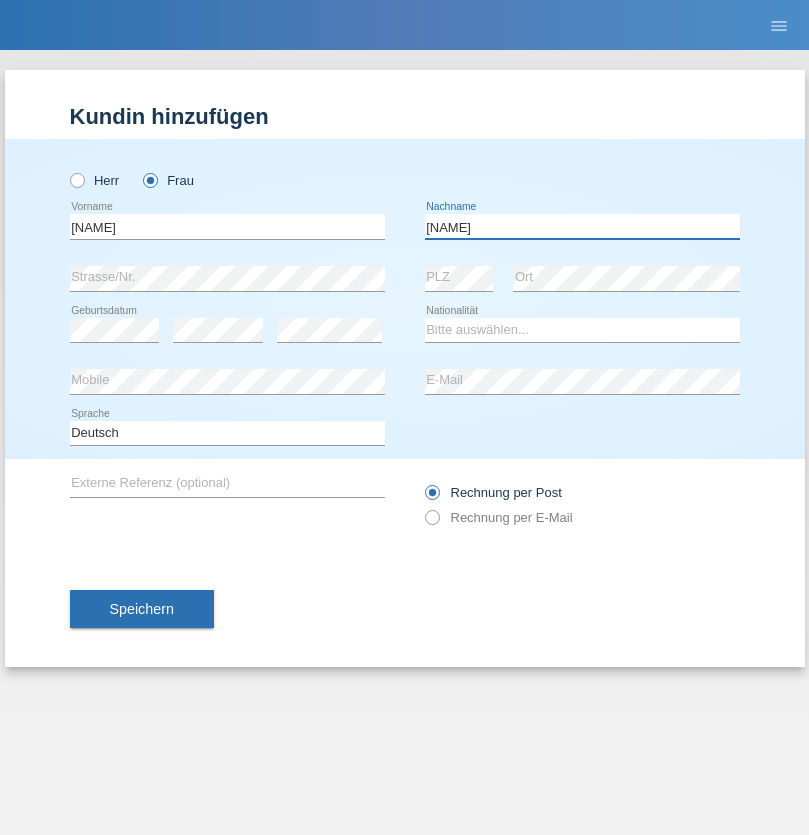 type on "[NAME]" 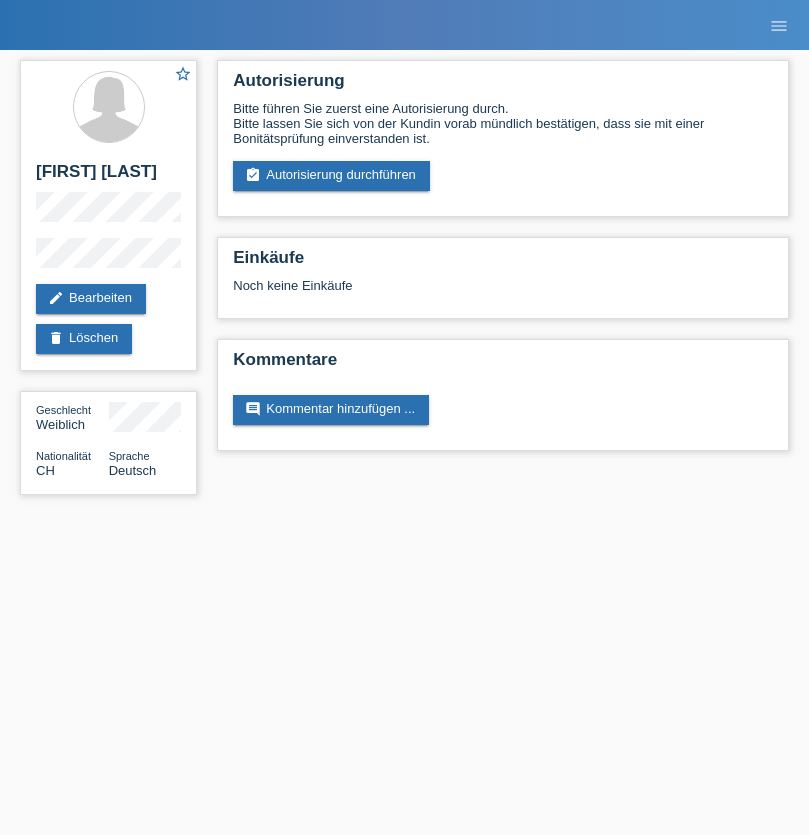 scroll, scrollTop: 0, scrollLeft: 0, axis: both 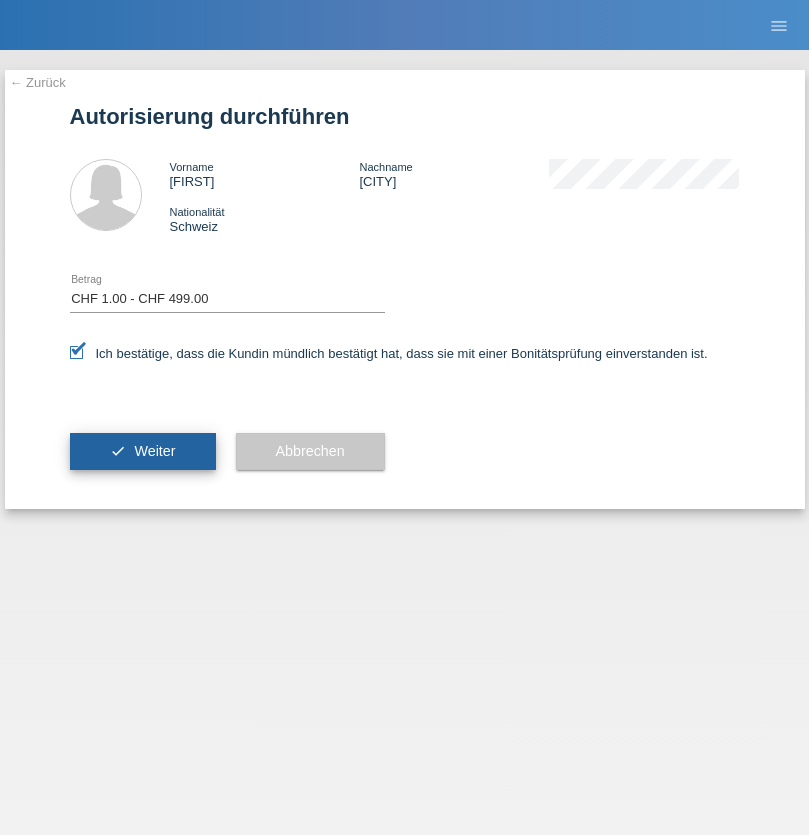 click on "Weiter" at bounding box center (154, 451) 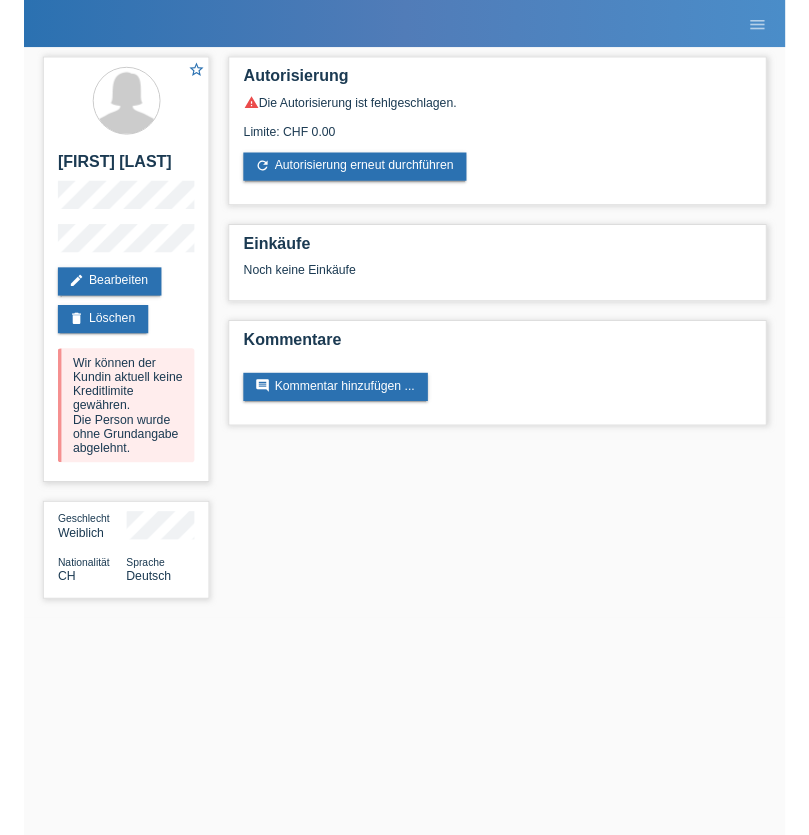 scroll, scrollTop: 0, scrollLeft: 0, axis: both 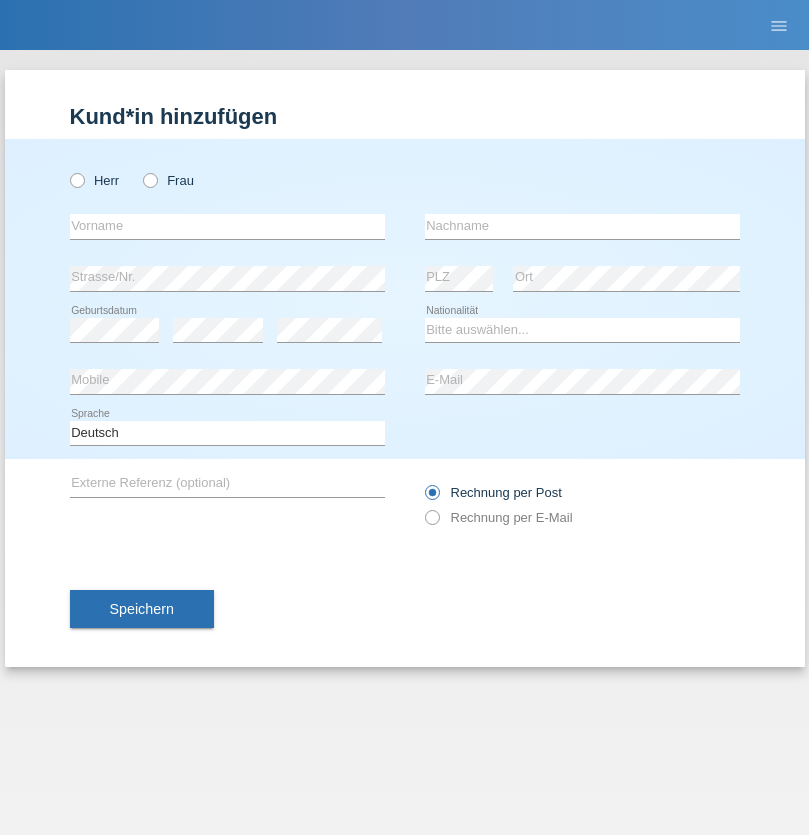 radio on "true" 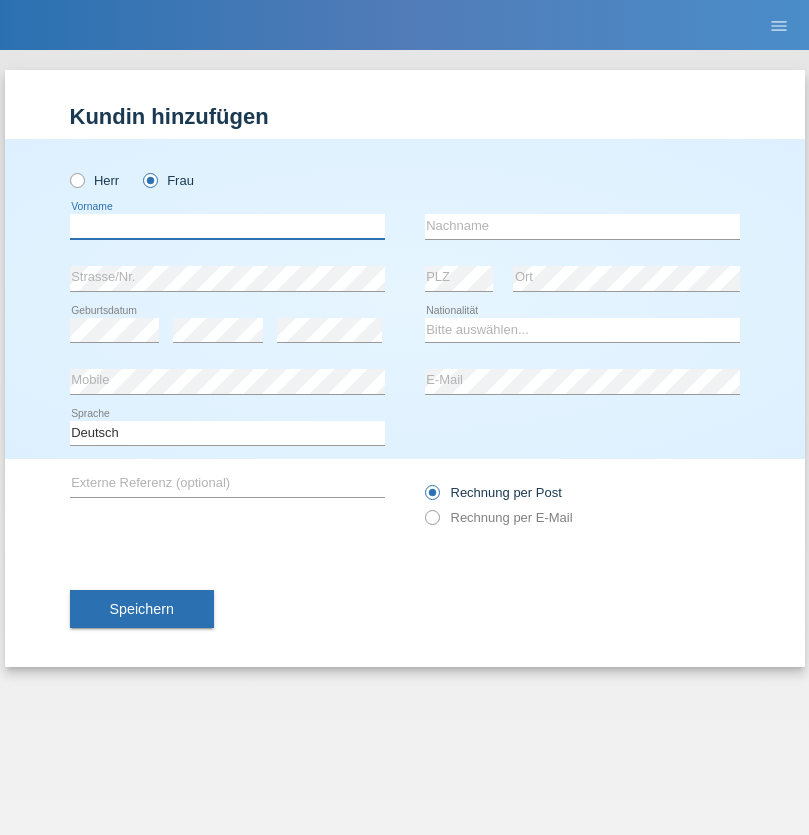 click at bounding box center [227, 226] 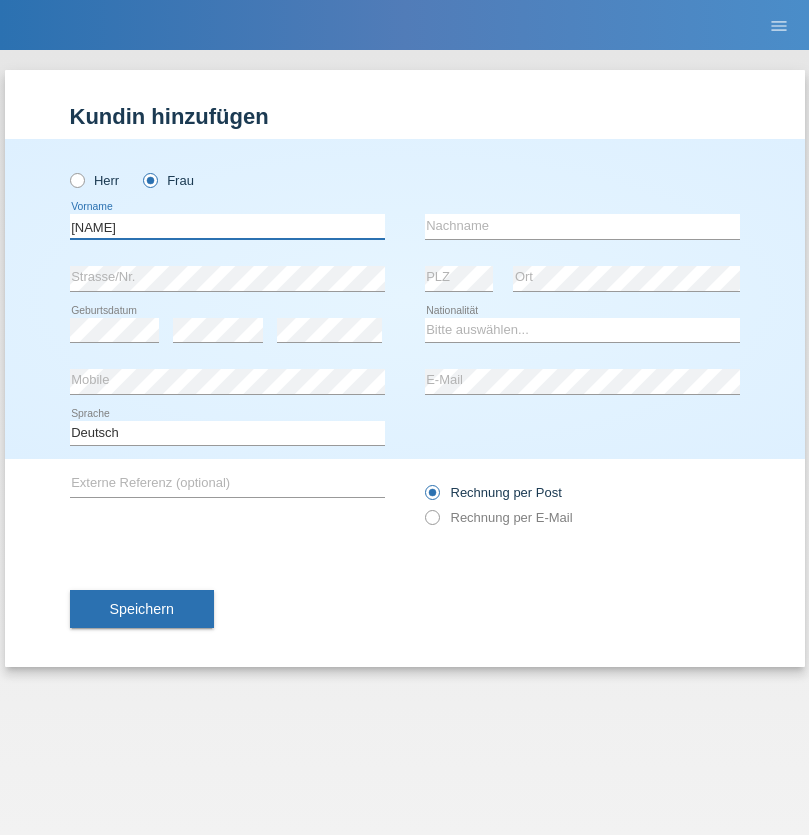 type on "[NAME]" 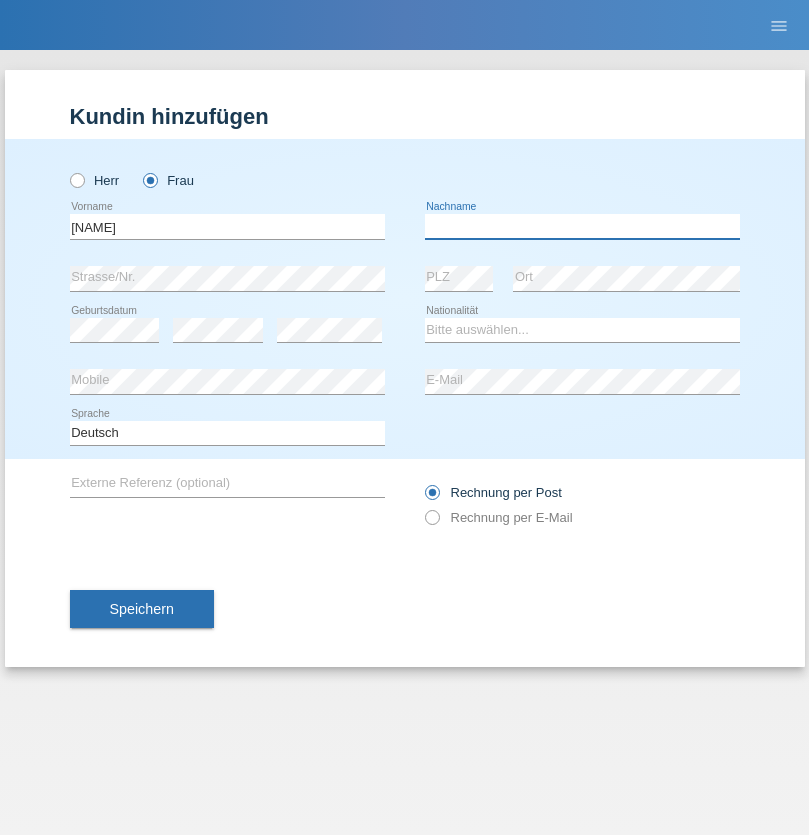 click at bounding box center (582, 226) 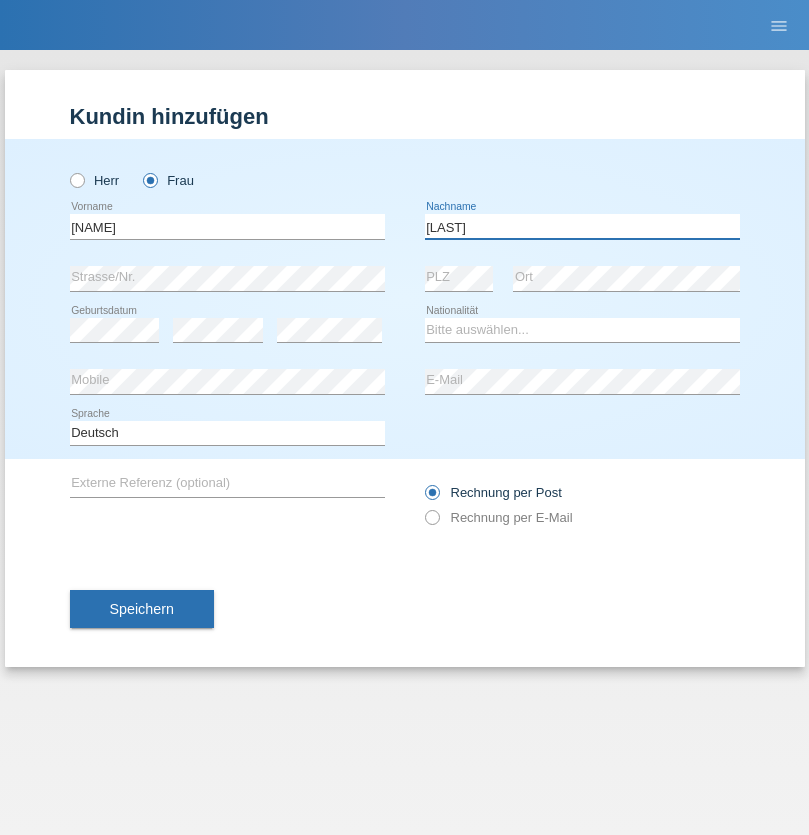 type on "[LAST]" 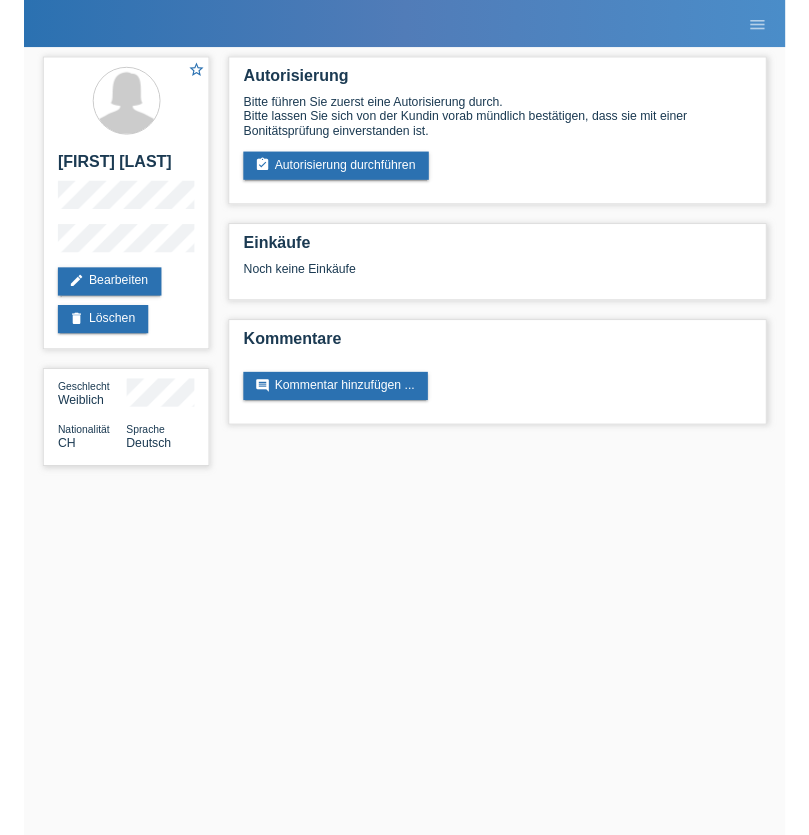 scroll, scrollTop: 0, scrollLeft: 0, axis: both 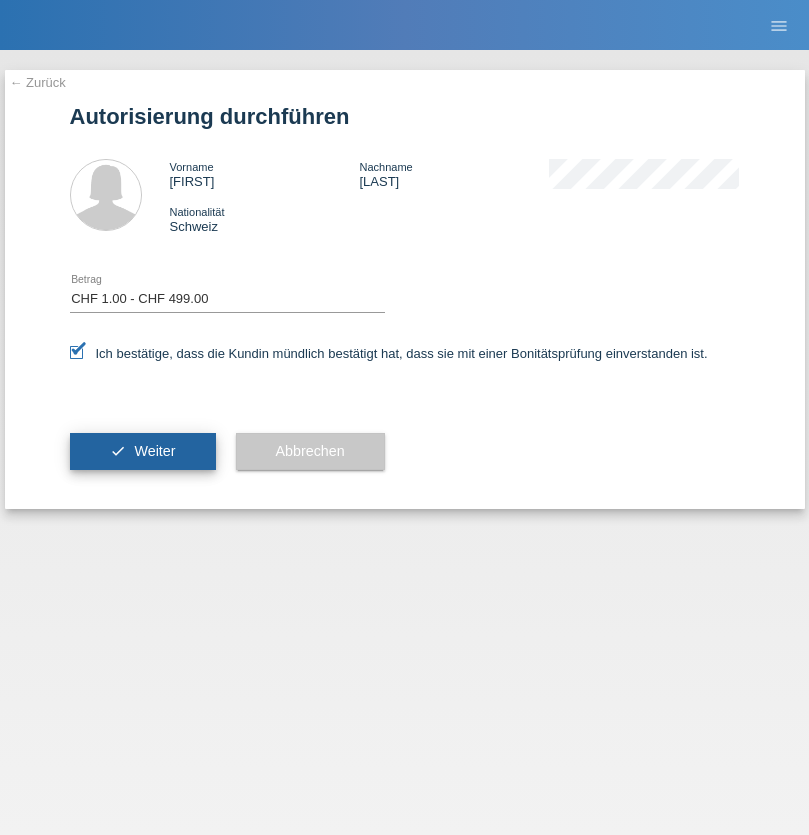 click on "Weiter" at bounding box center [154, 451] 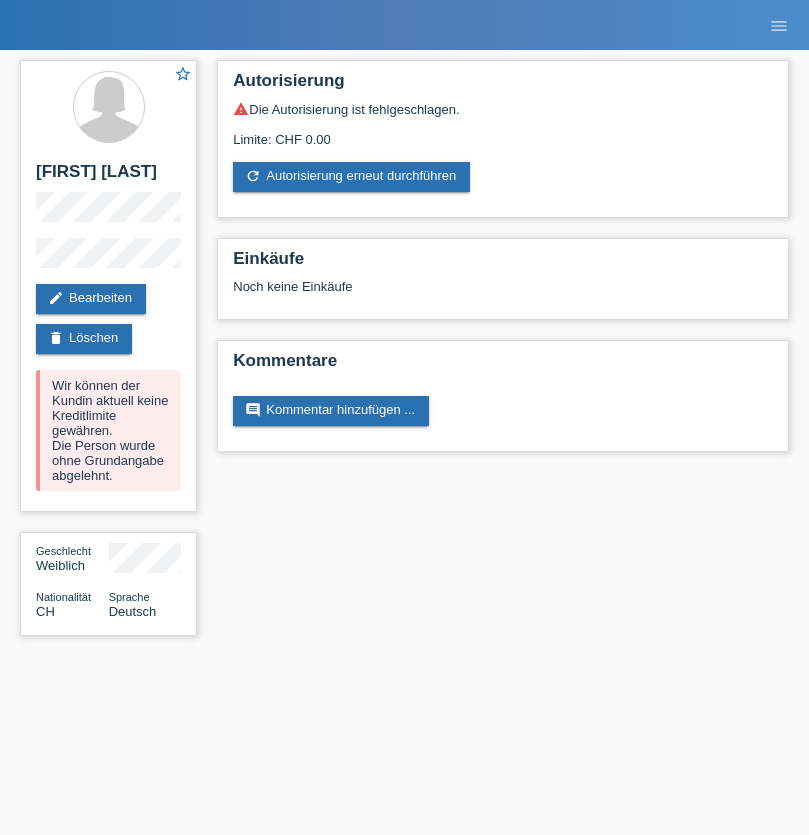 scroll, scrollTop: 0, scrollLeft: 0, axis: both 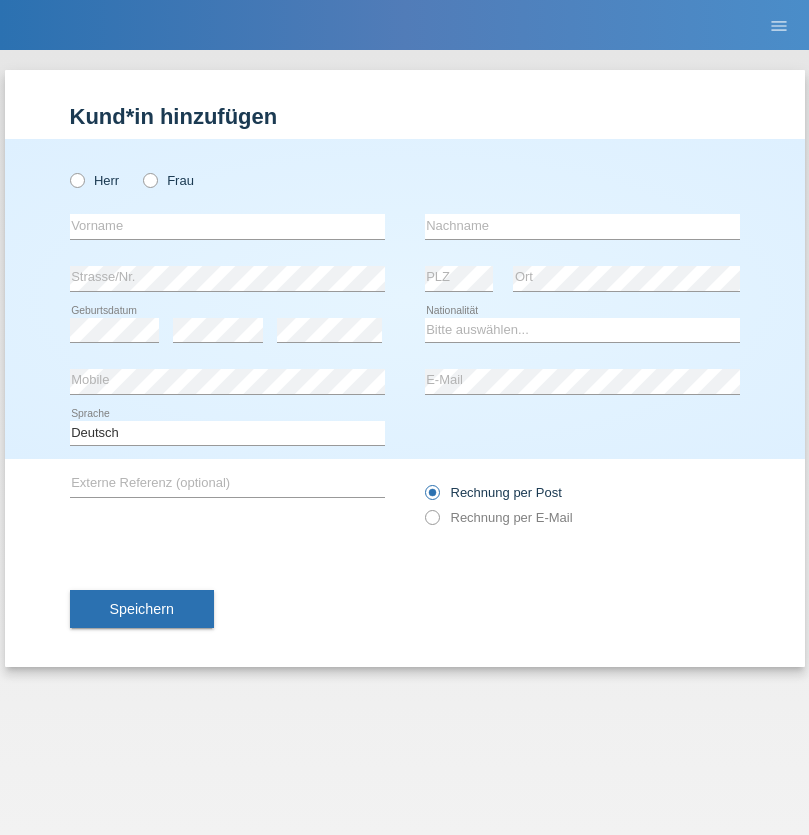 radio on "true" 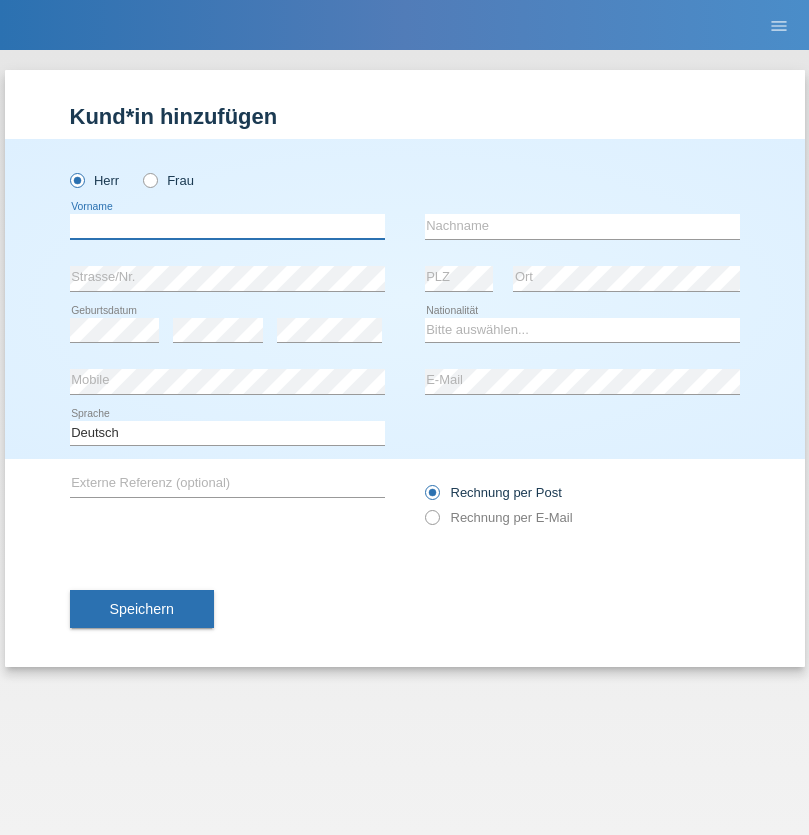 click at bounding box center [227, 226] 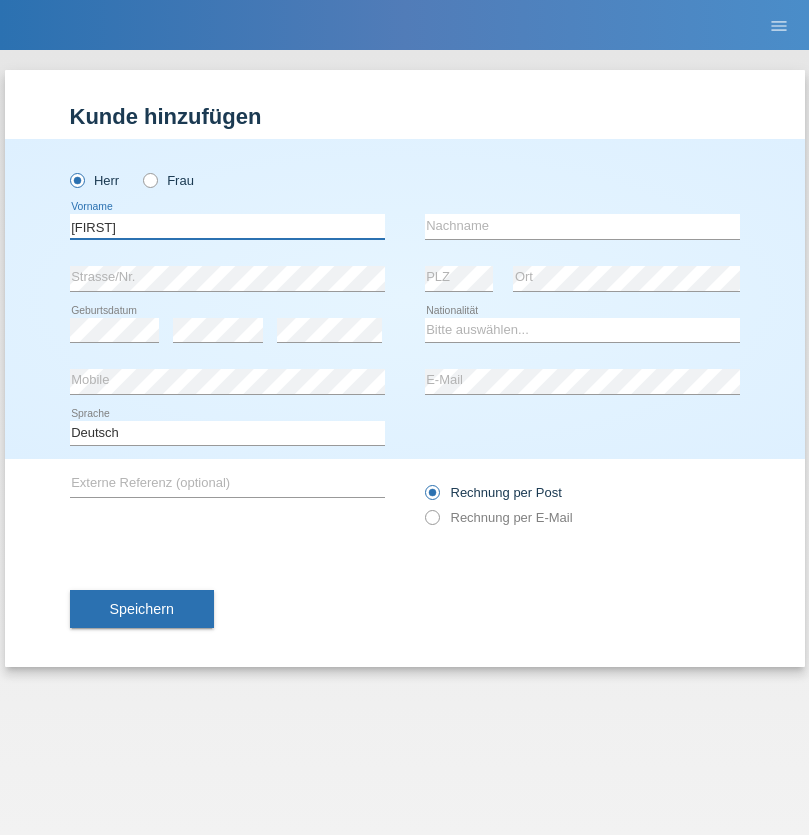 type on "[FIRST]" 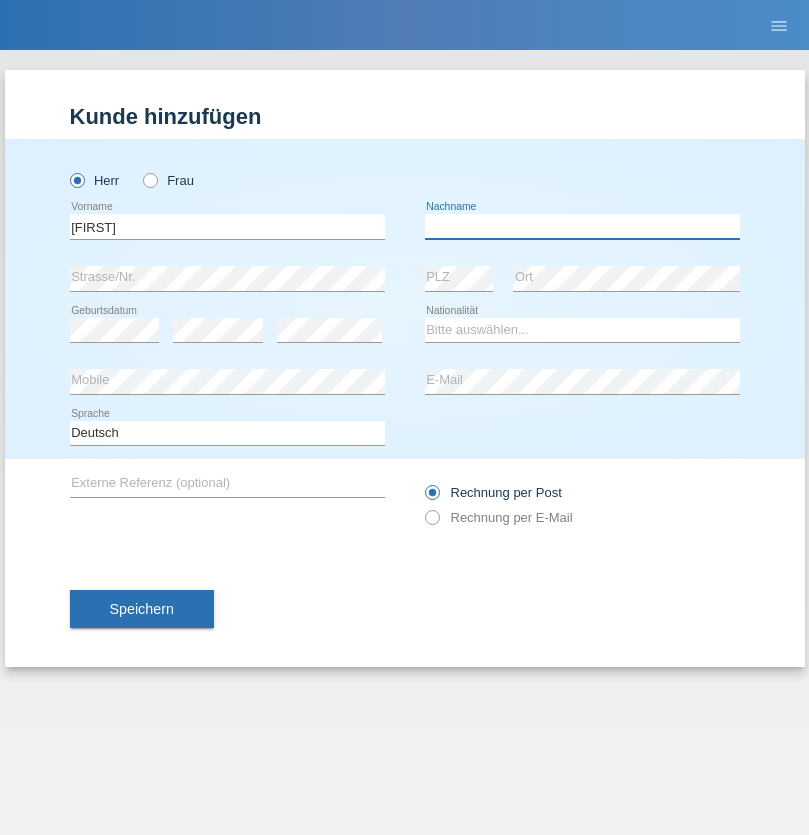 click at bounding box center [582, 226] 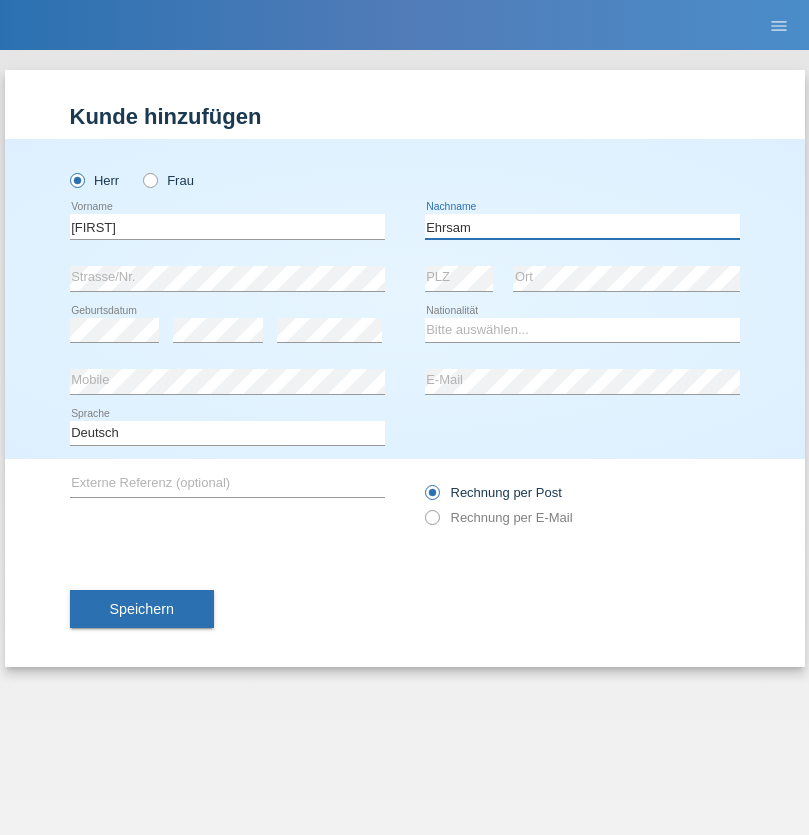 type on "Ehrsam" 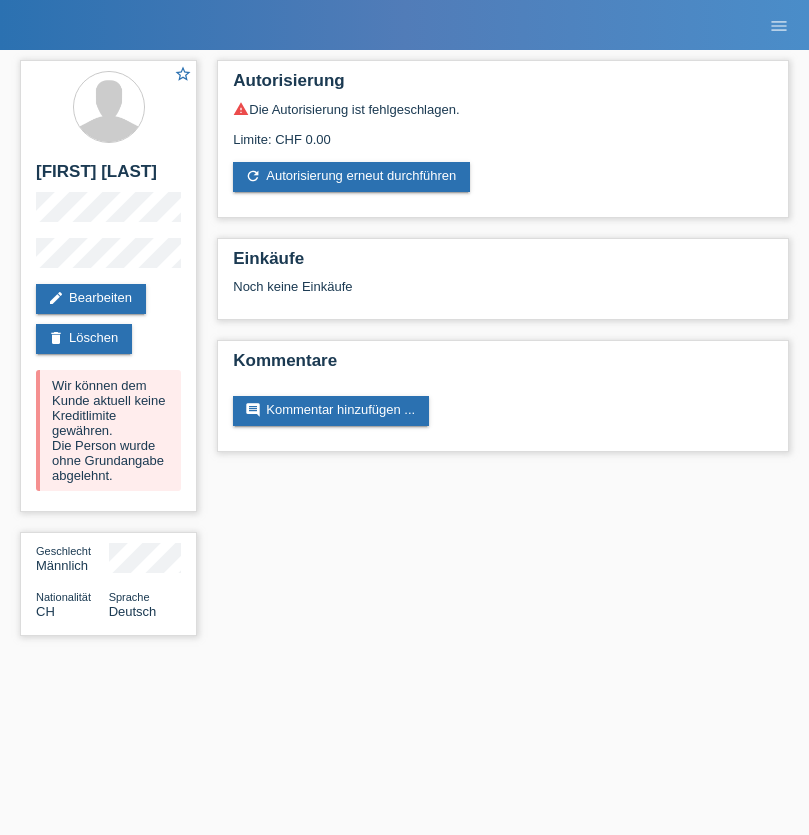 scroll, scrollTop: 0, scrollLeft: 0, axis: both 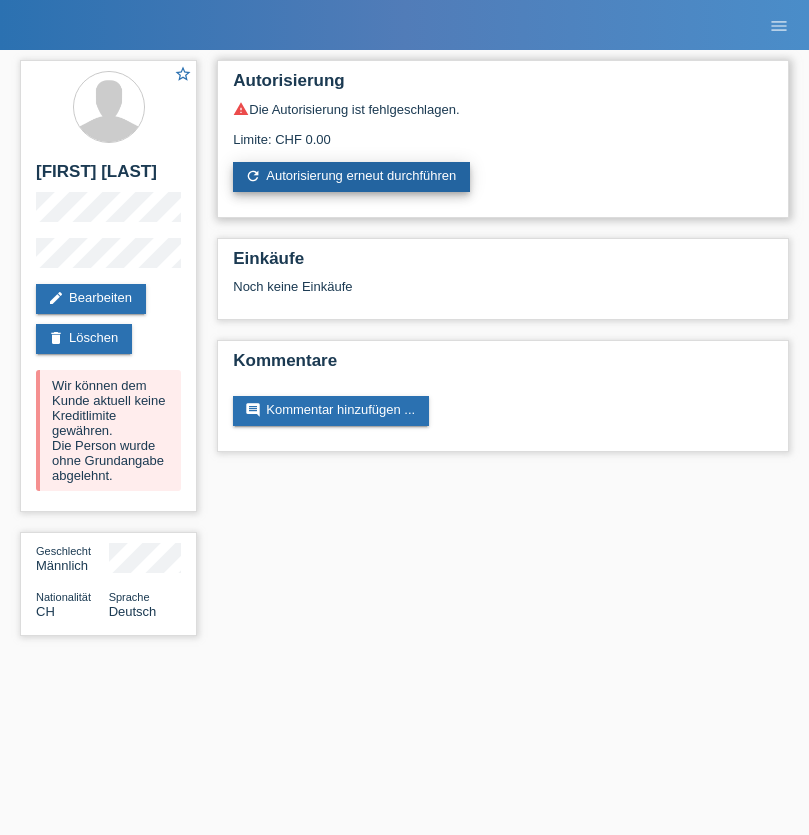 click on "refresh  Autorisierung erneut durchführen" at bounding box center (351, 177) 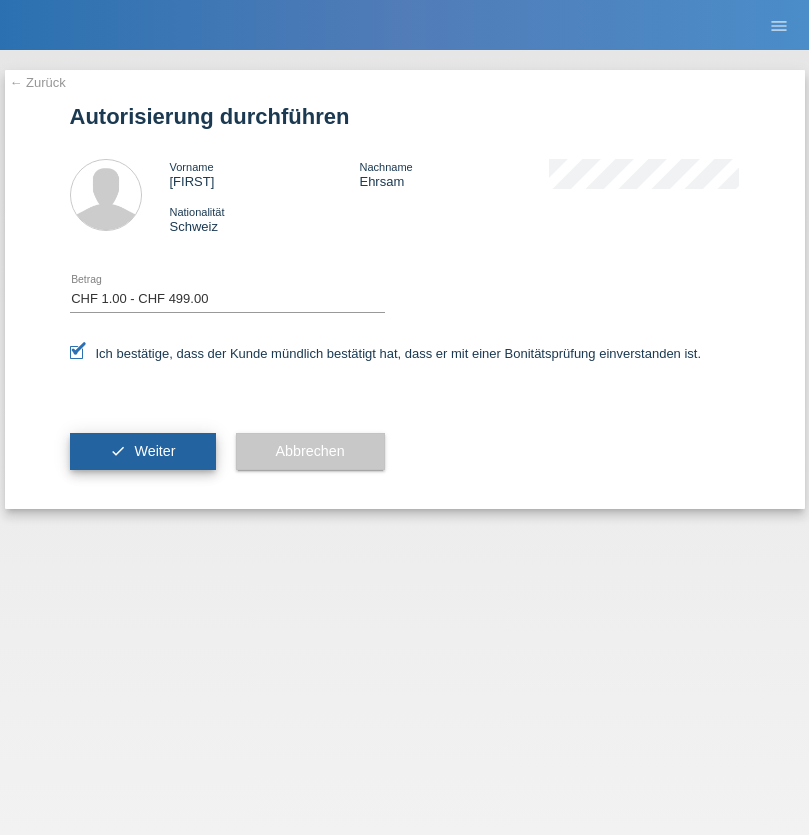 click on "Weiter" at bounding box center [154, 451] 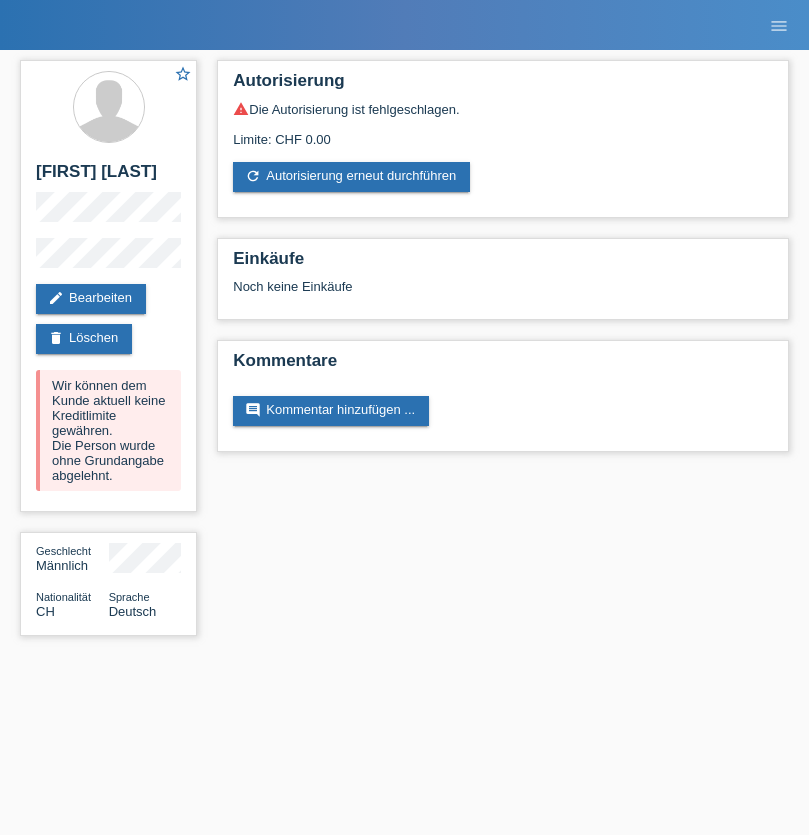 scroll, scrollTop: 0, scrollLeft: 0, axis: both 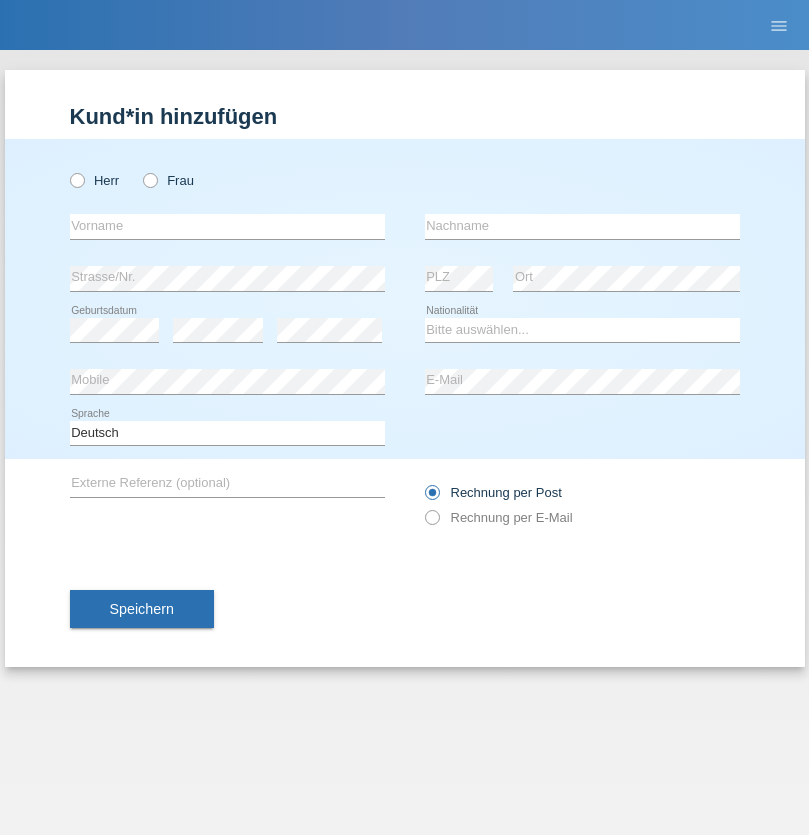 radio on "true" 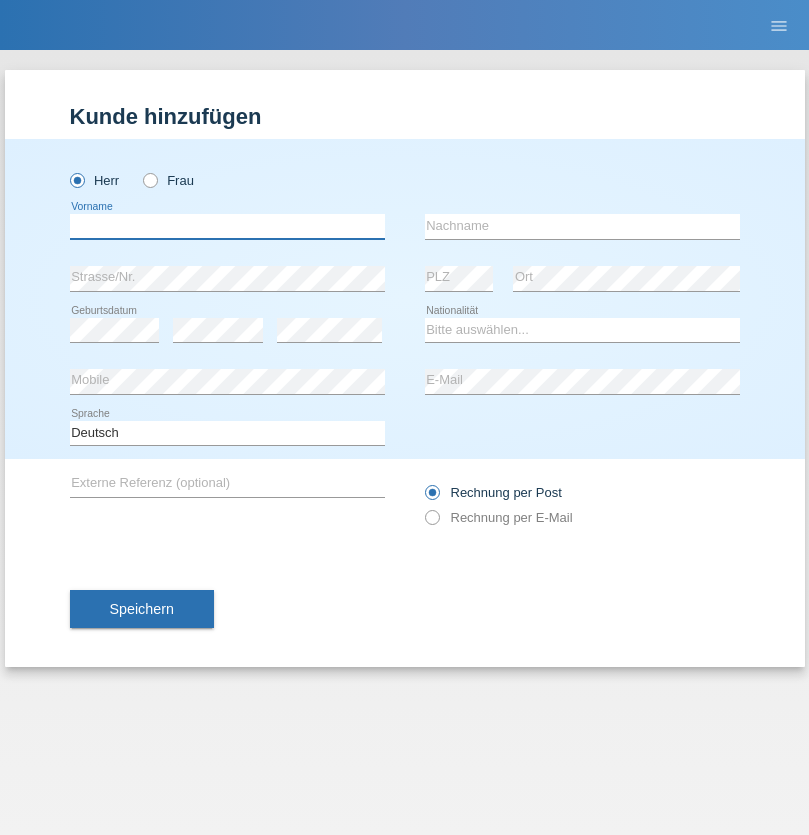 click at bounding box center (227, 226) 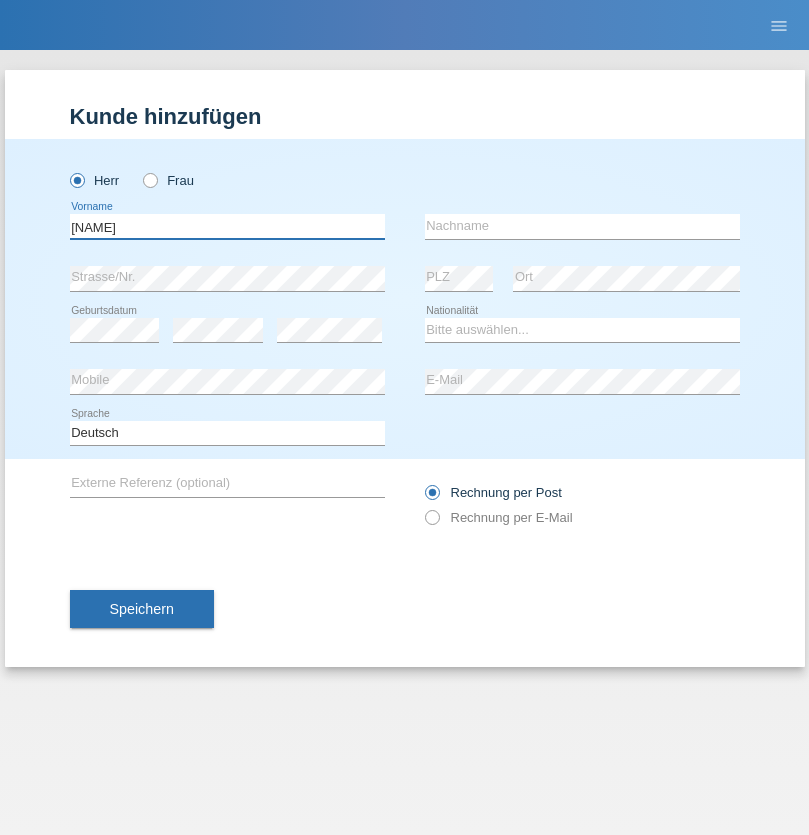 type on "Abdifatah" 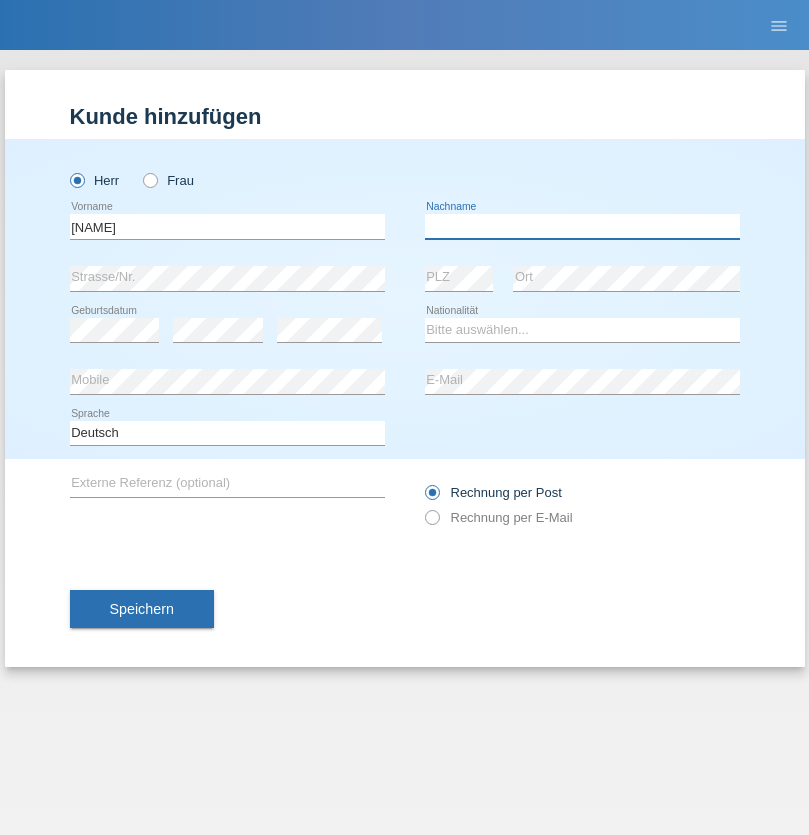 click at bounding box center (582, 226) 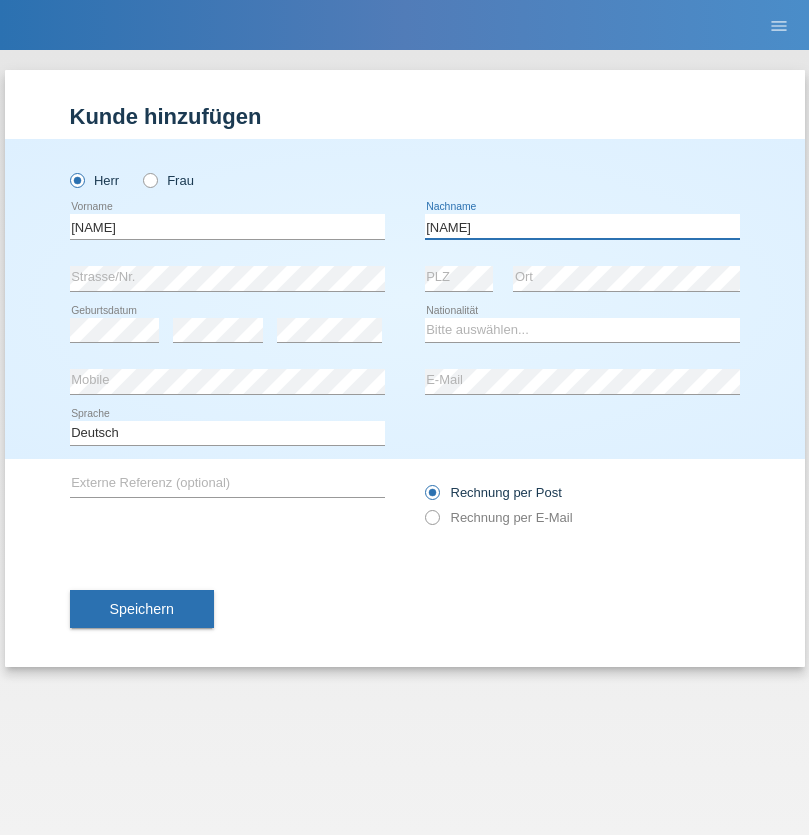 type on "Ismael" 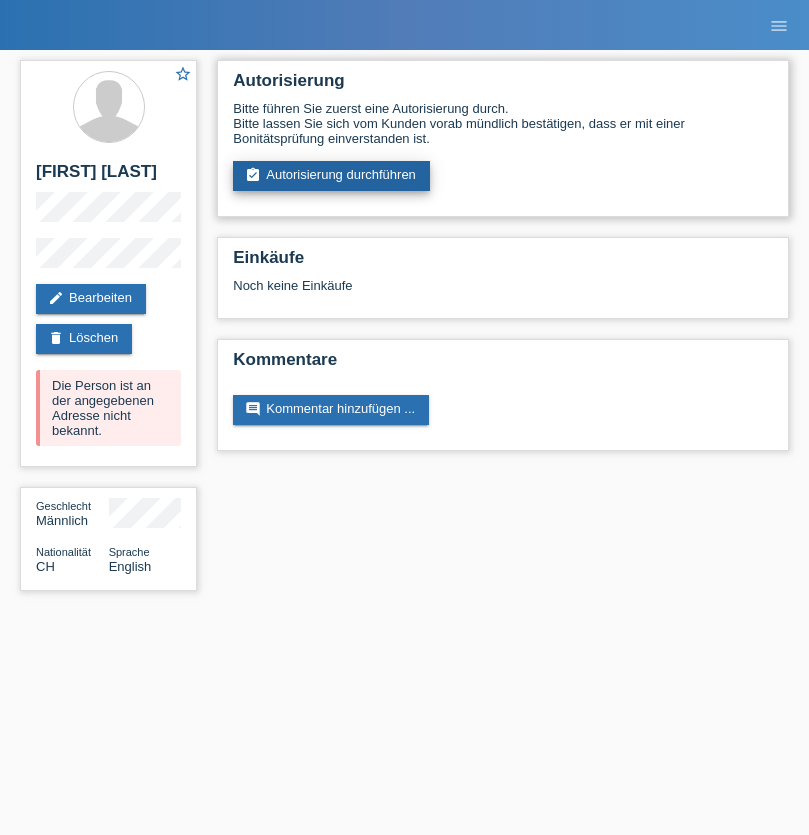 click on "assignment_turned_in  Autorisierung durchführen" at bounding box center [331, 176] 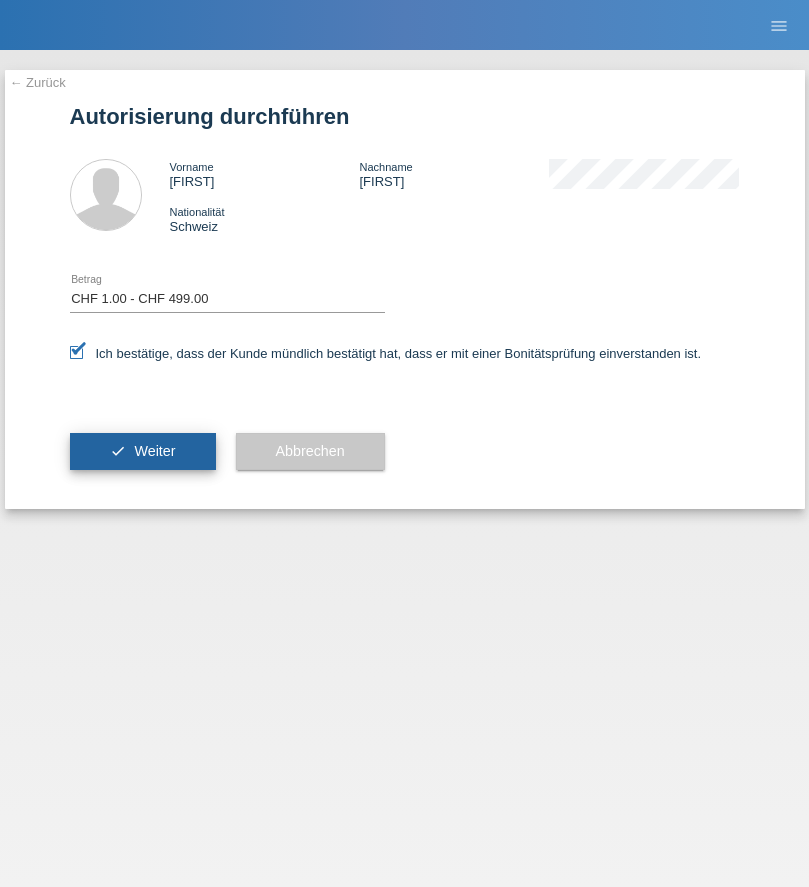 click on "Weiter" at bounding box center (154, 451) 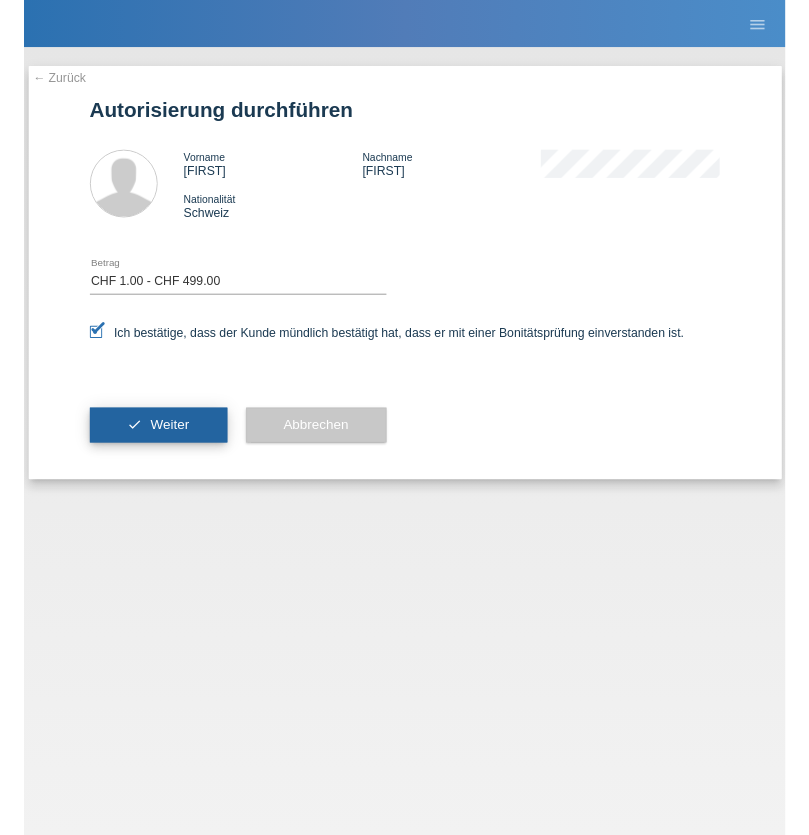 scroll, scrollTop: 0, scrollLeft: 0, axis: both 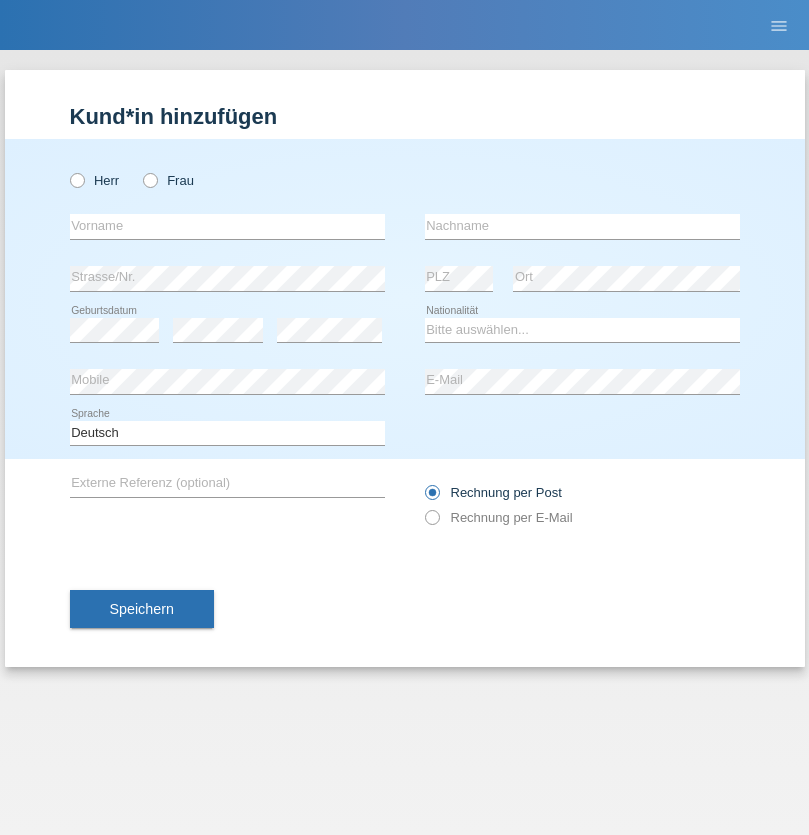 radio on "true" 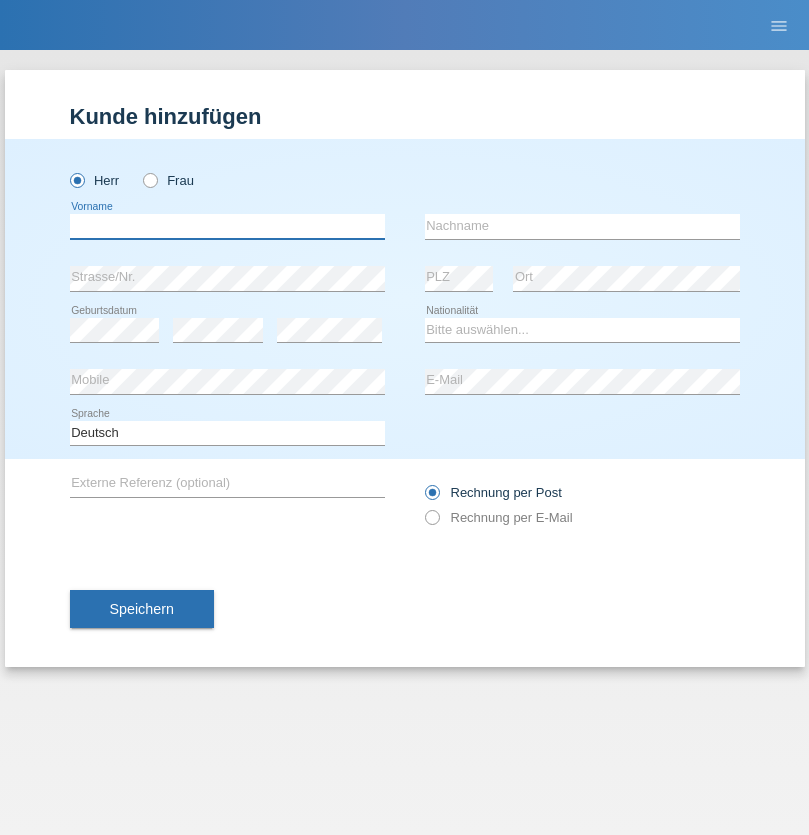 click at bounding box center [227, 226] 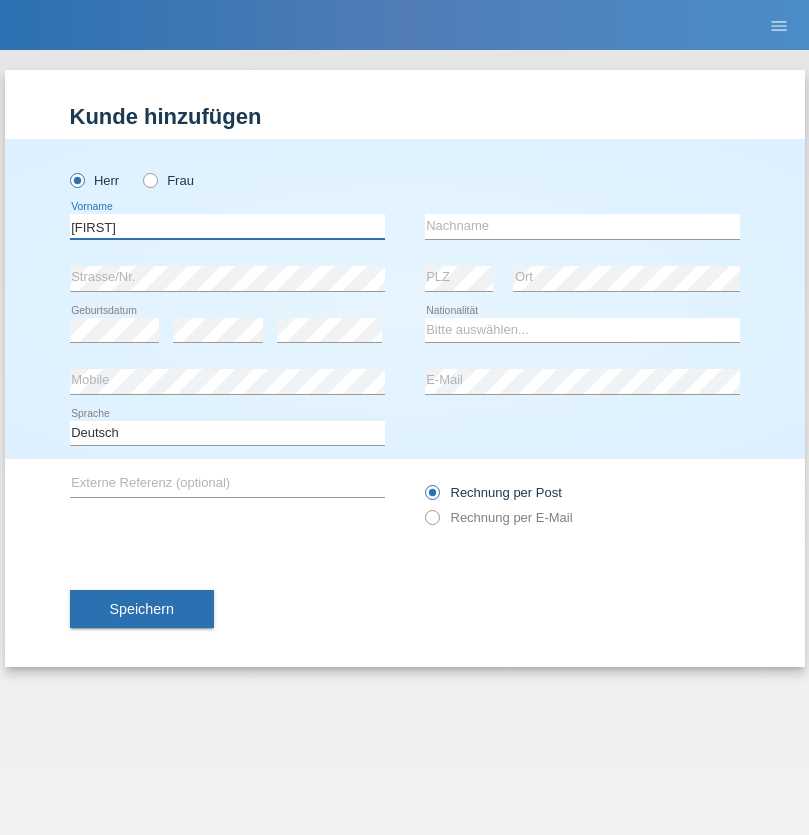 type on "[FIRST]" 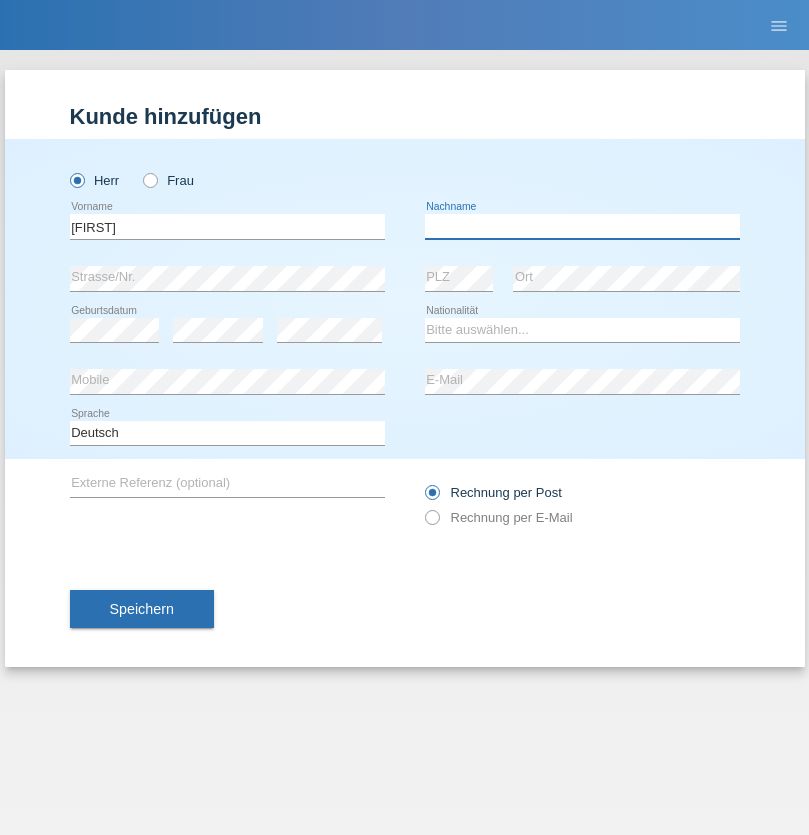 click at bounding box center [582, 226] 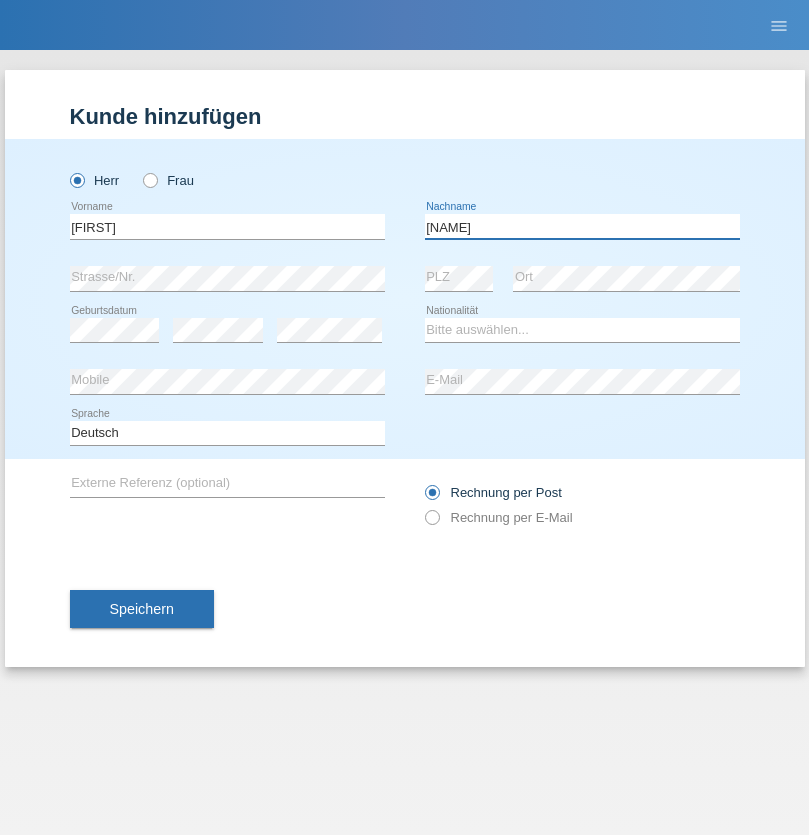 type on "[LAST]" 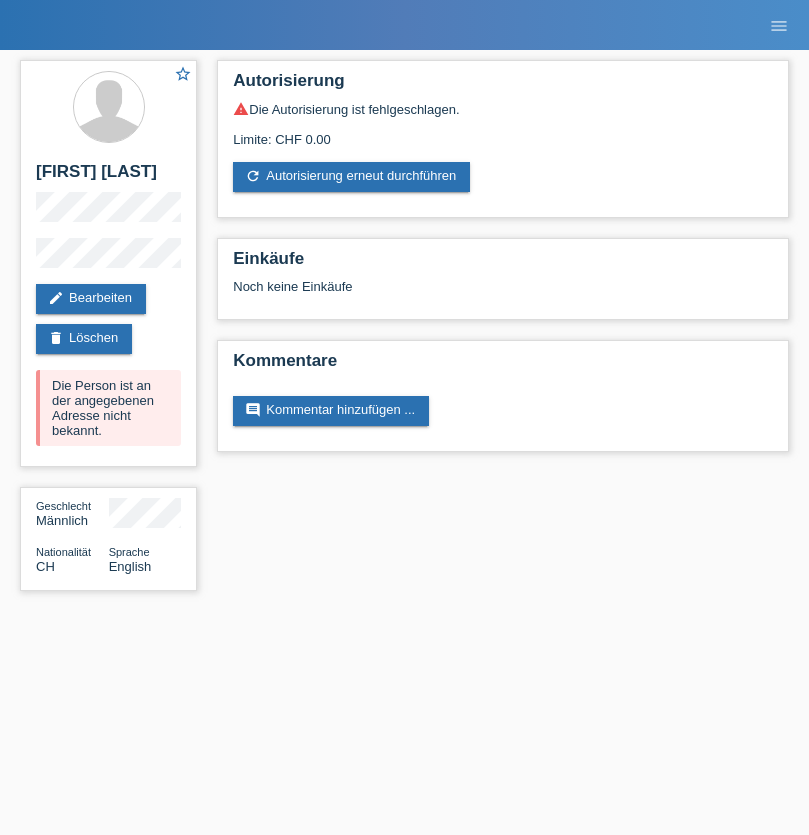 scroll, scrollTop: 0, scrollLeft: 0, axis: both 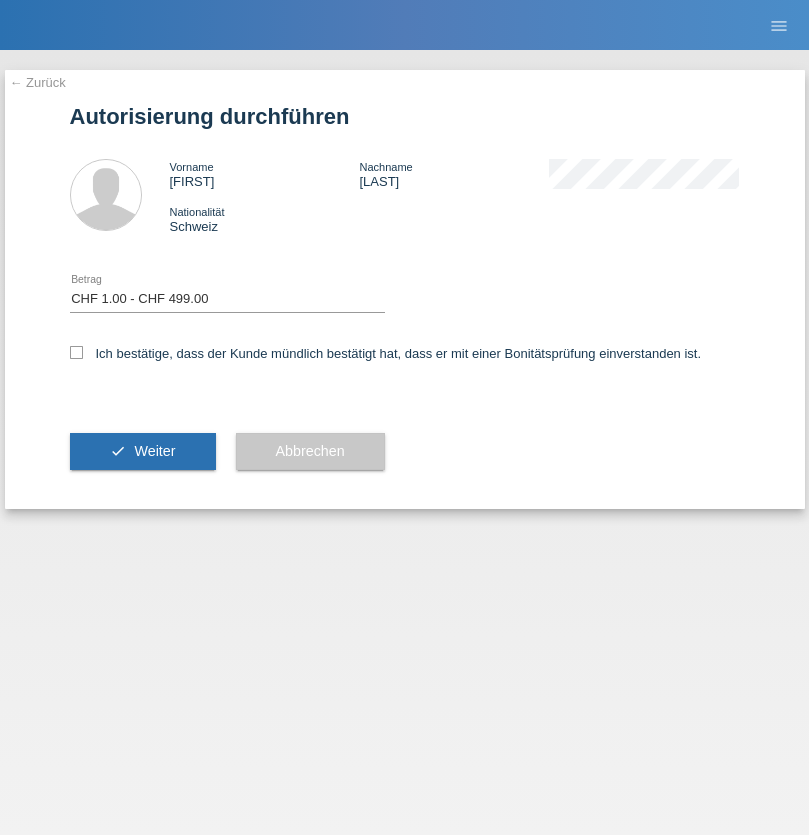 checkbox on "true" 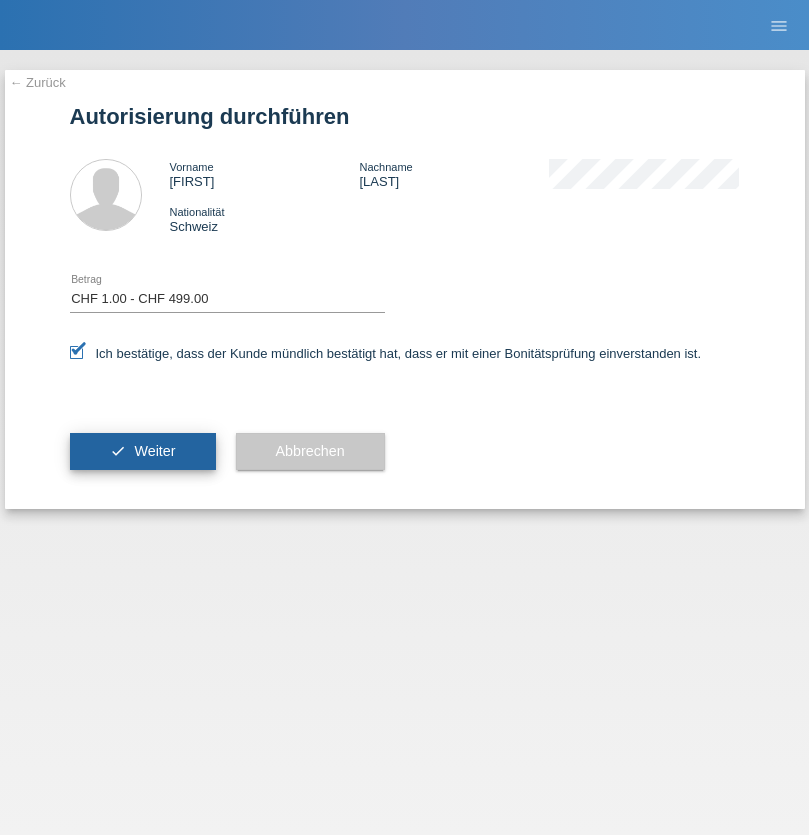 click on "Weiter" at bounding box center (154, 451) 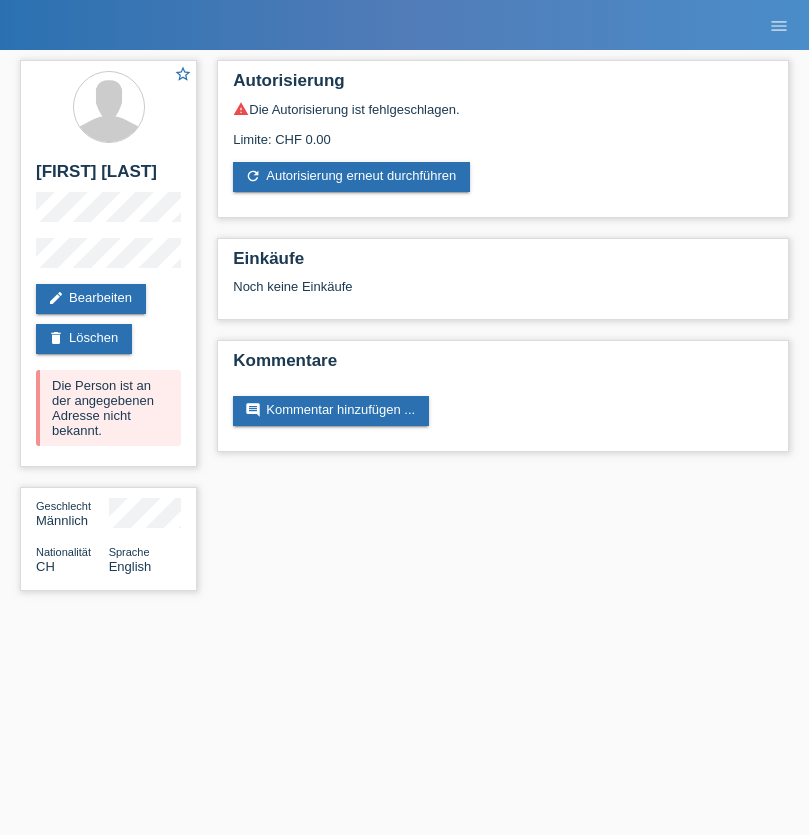 scroll, scrollTop: 0, scrollLeft: 0, axis: both 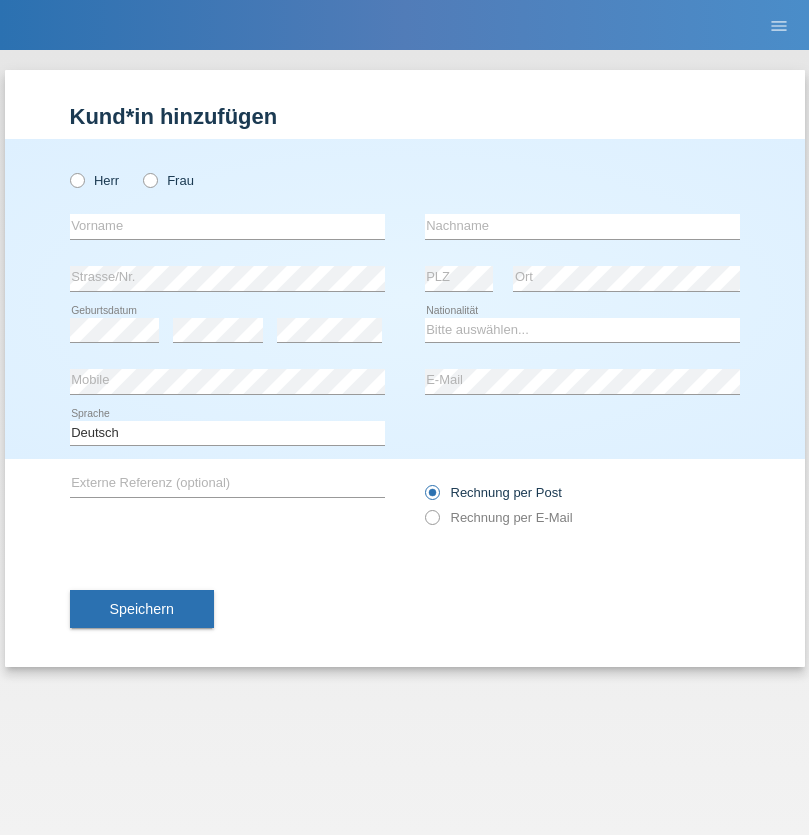 radio on "true" 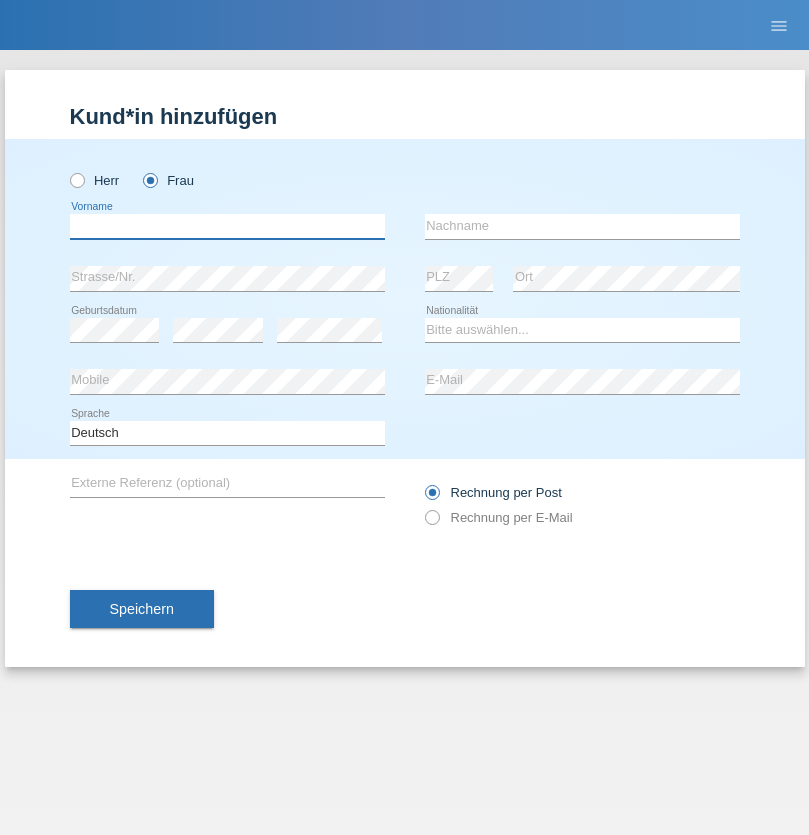 click at bounding box center (227, 226) 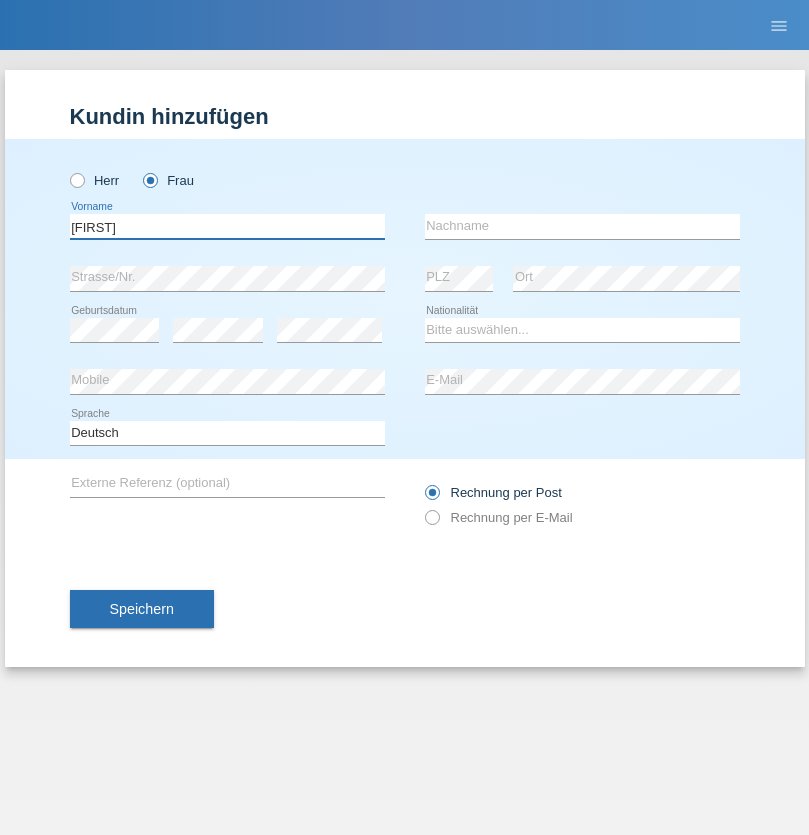 type on "[FIRST]" 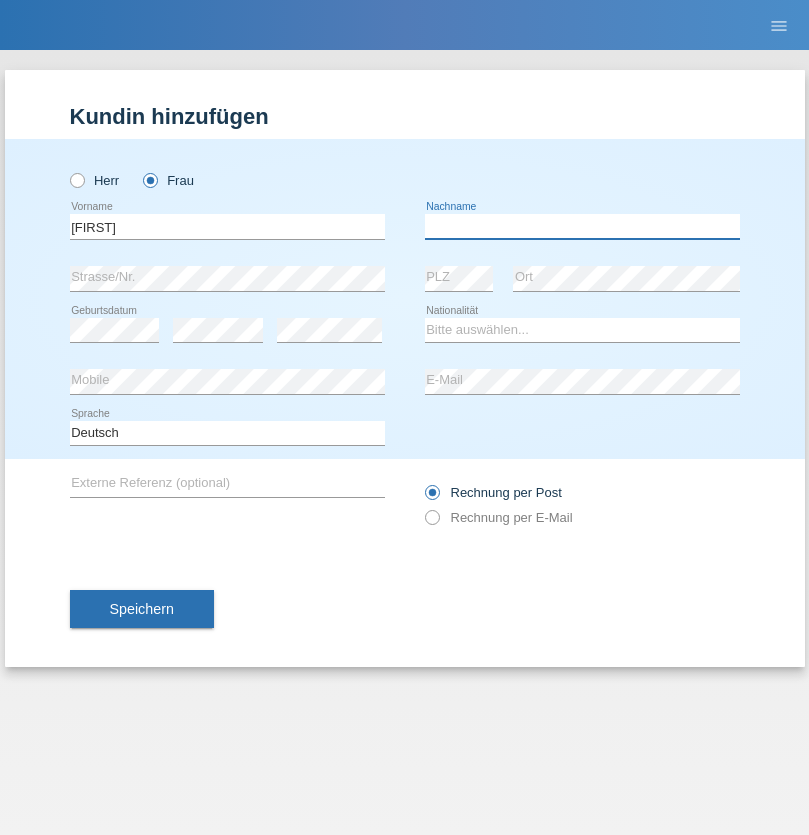 click at bounding box center (582, 226) 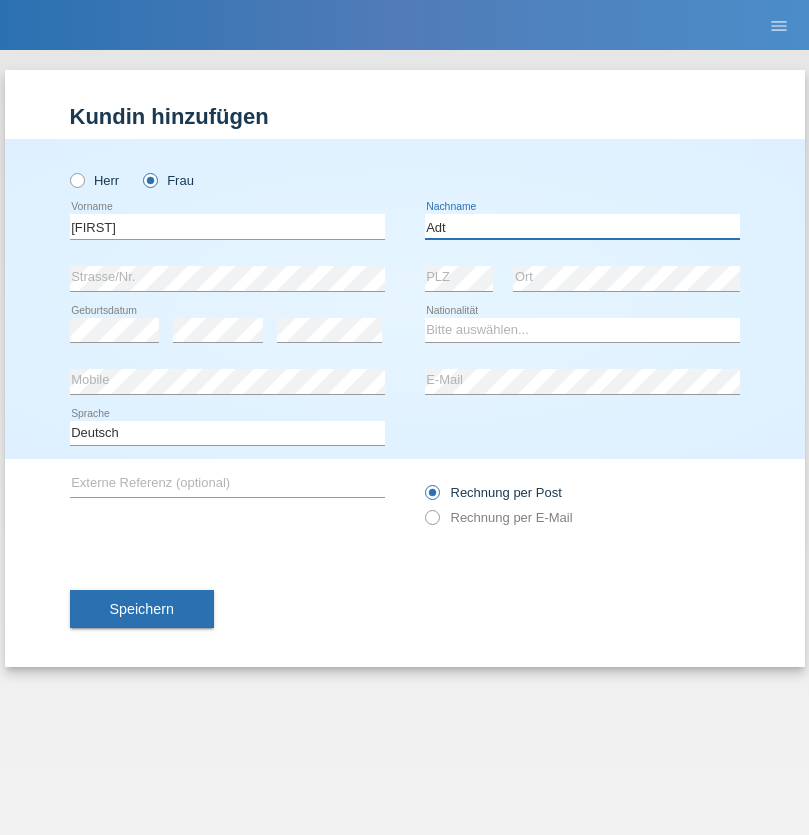 type on "Adt" 